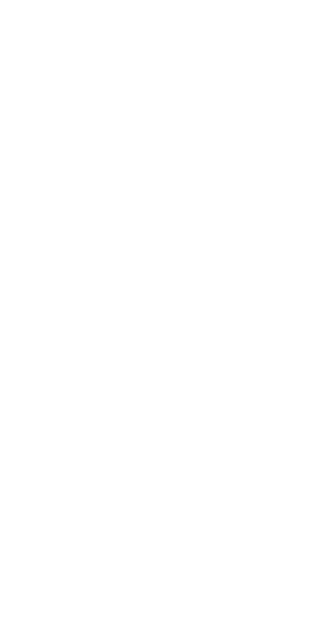 scroll, scrollTop: 0, scrollLeft: 0, axis: both 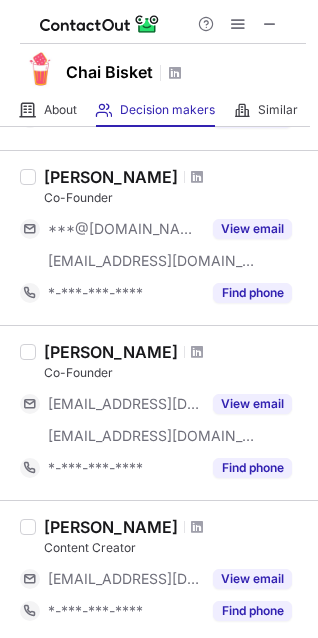 copy on "Sharath Chandra" 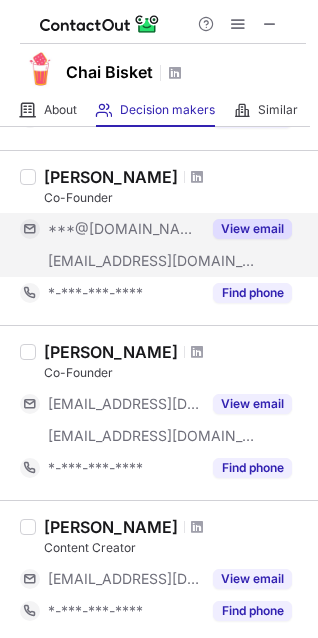 click on "View email" at bounding box center (252, 229) 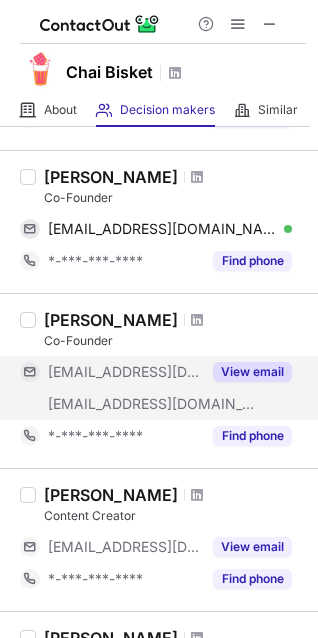 click at bounding box center (282, 229) 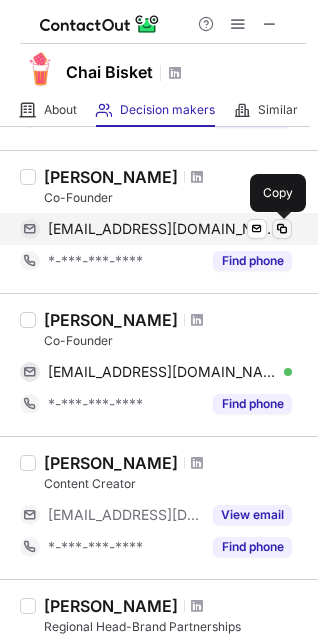 click at bounding box center (282, 229) 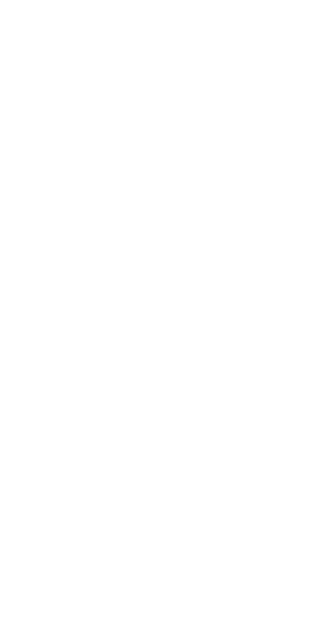 scroll, scrollTop: 0, scrollLeft: 0, axis: both 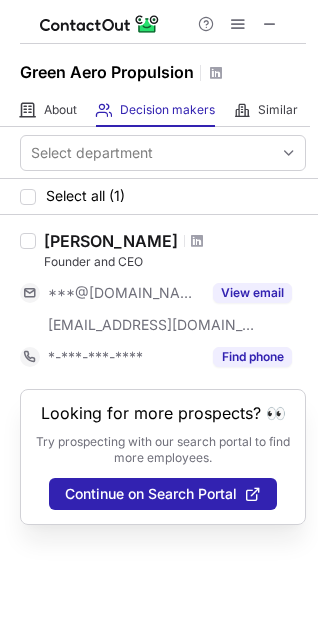 click at bounding box center [197, 241] 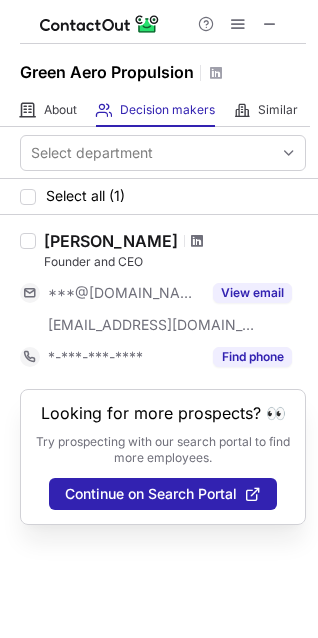 click at bounding box center (197, 241) 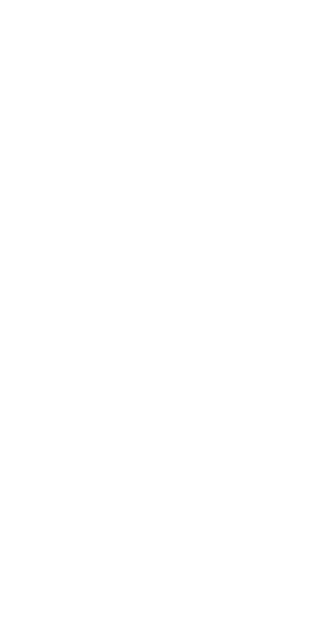 scroll, scrollTop: 0, scrollLeft: 0, axis: both 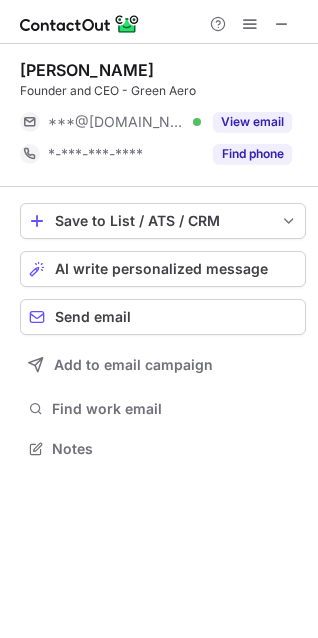 click on "[PERSON_NAME]" at bounding box center [87, 70] 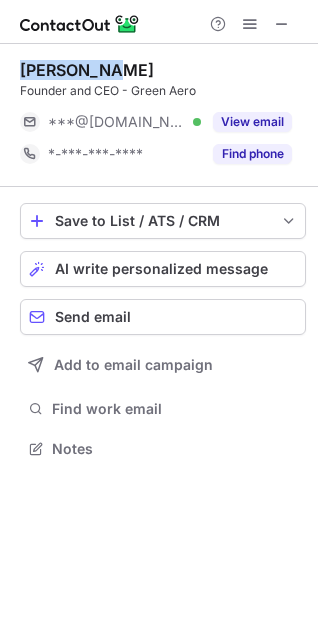 click on "[PERSON_NAME]" at bounding box center [87, 70] 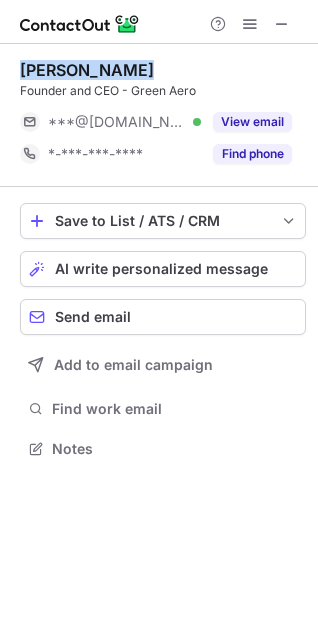 click on "[PERSON_NAME]" at bounding box center [87, 70] 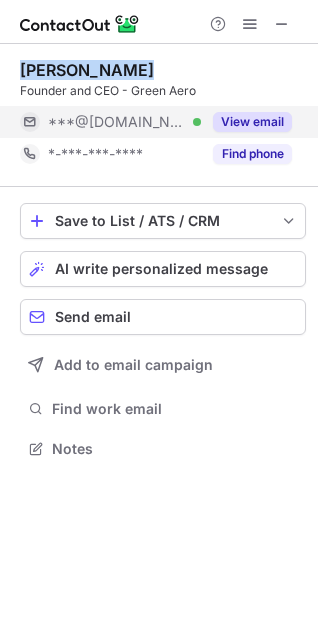 click on "View email" at bounding box center (252, 122) 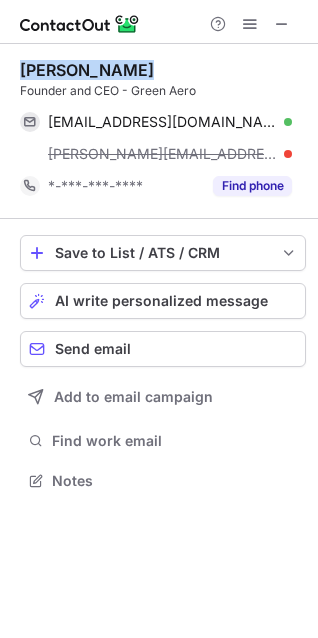 scroll, scrollTop: 10, scrollLeft: 10, axis: both 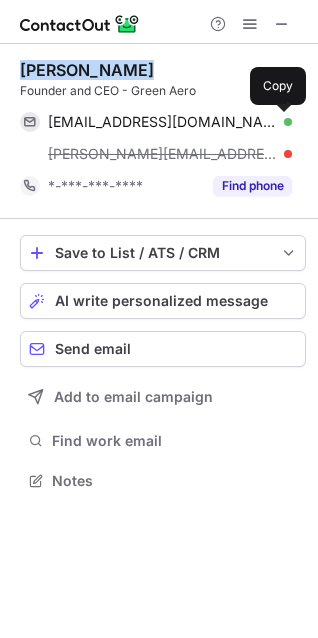 click at bounding box center (282, 122) 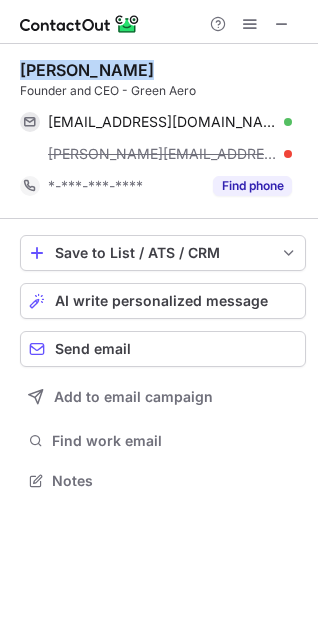 type 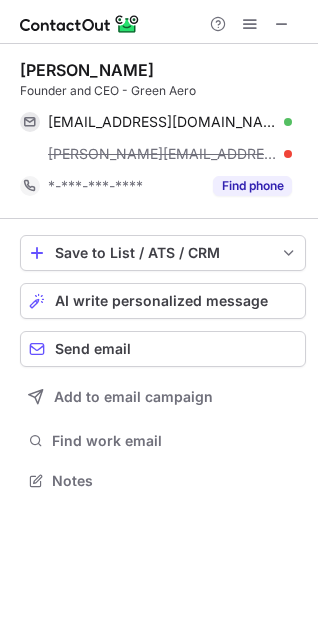 click on "Prithwish Kundu" at bounding box center [87, 70] 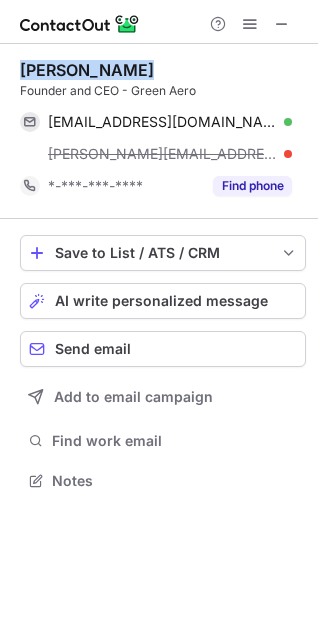 click on "Prithwish Kundu" at bounding box center (87, 70) 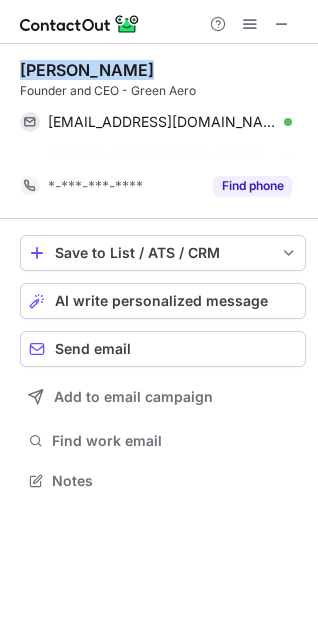 scroll, scrollTop: 435, scrollLeft: 318, axis: both 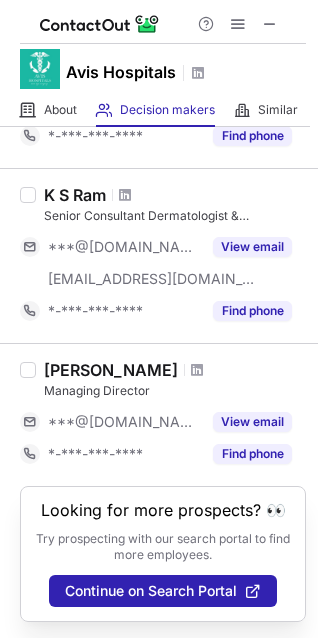 click on "Rajah Vikramaditya Koppala" at bounding box center (111, 370) 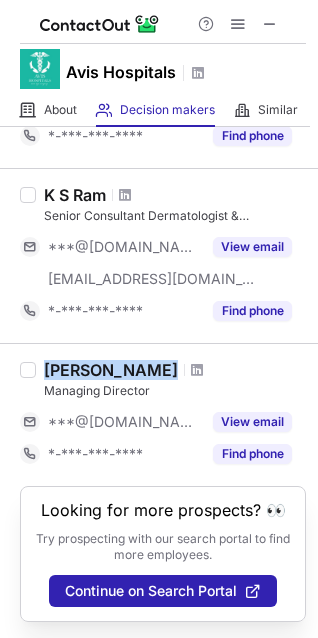 click on "[PERSON_NAME]" at bounding box center (111, 370) 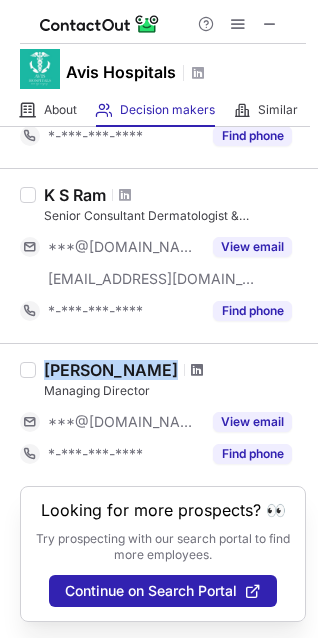 click at bounding box center (197, 370) 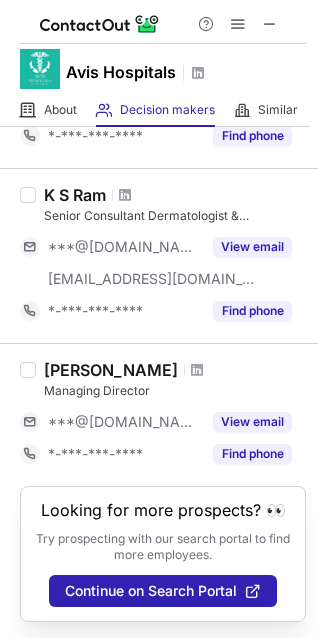 click on "Avis Hospitals" at bounding box center [121, 72] 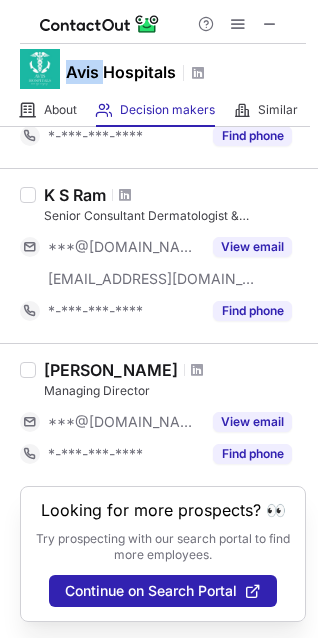 click on "Avis Hospitals" at bounding box center [121, 72] 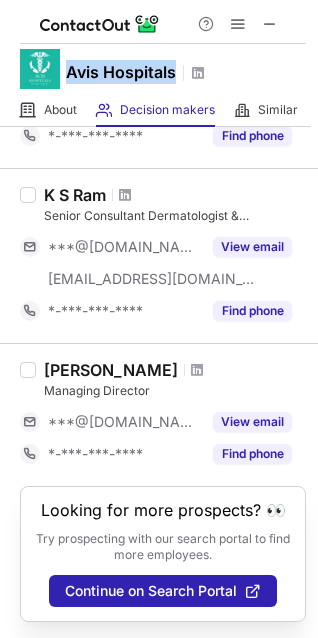 click on "Avis Hospitals" at bounding box center (121, 72) 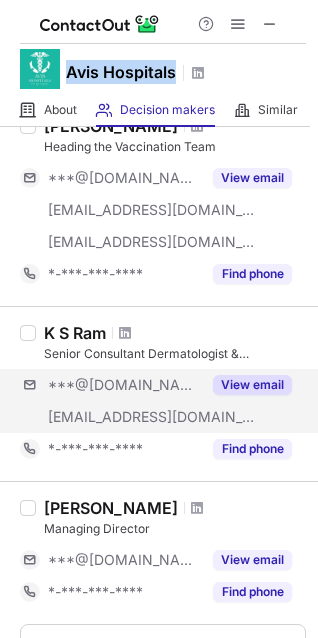 scroll, scrollTop: 0, scrollLeft: 0, axis: both 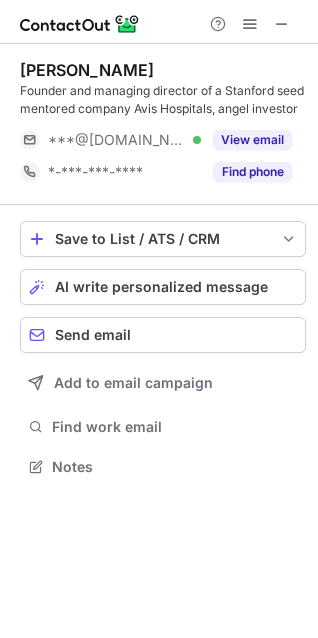 click on "[PERSON_NAME]" at bounding box center [87, 70] 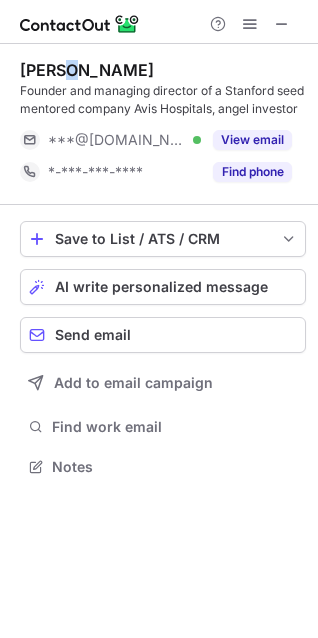 click on "[PERSON_NAME]" at bounding box center [87, 70] 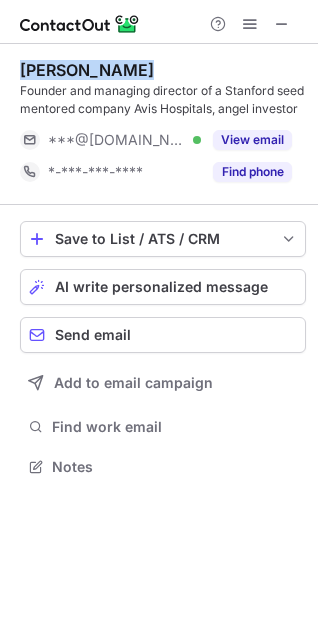 click on "[PERSON_NAME]" at bounding box center (87, 70) 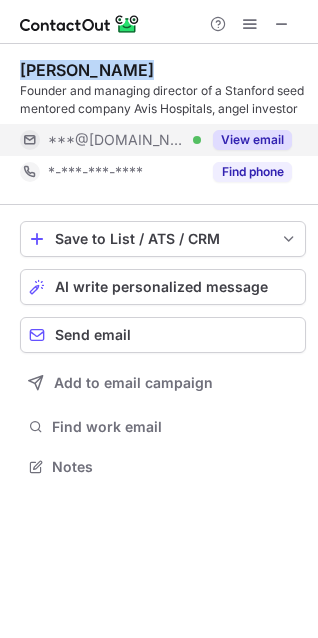 click on "View email" at bounding box center (252, 140) 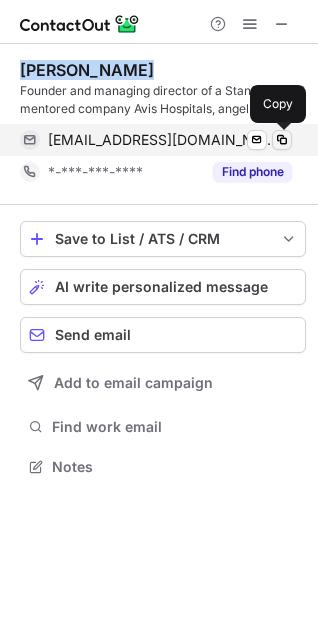 click at bounding box center [282, 140] 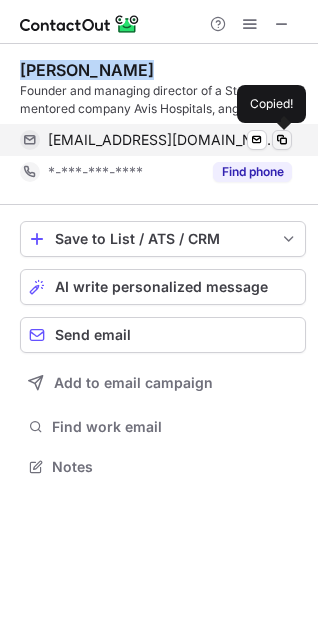 type 